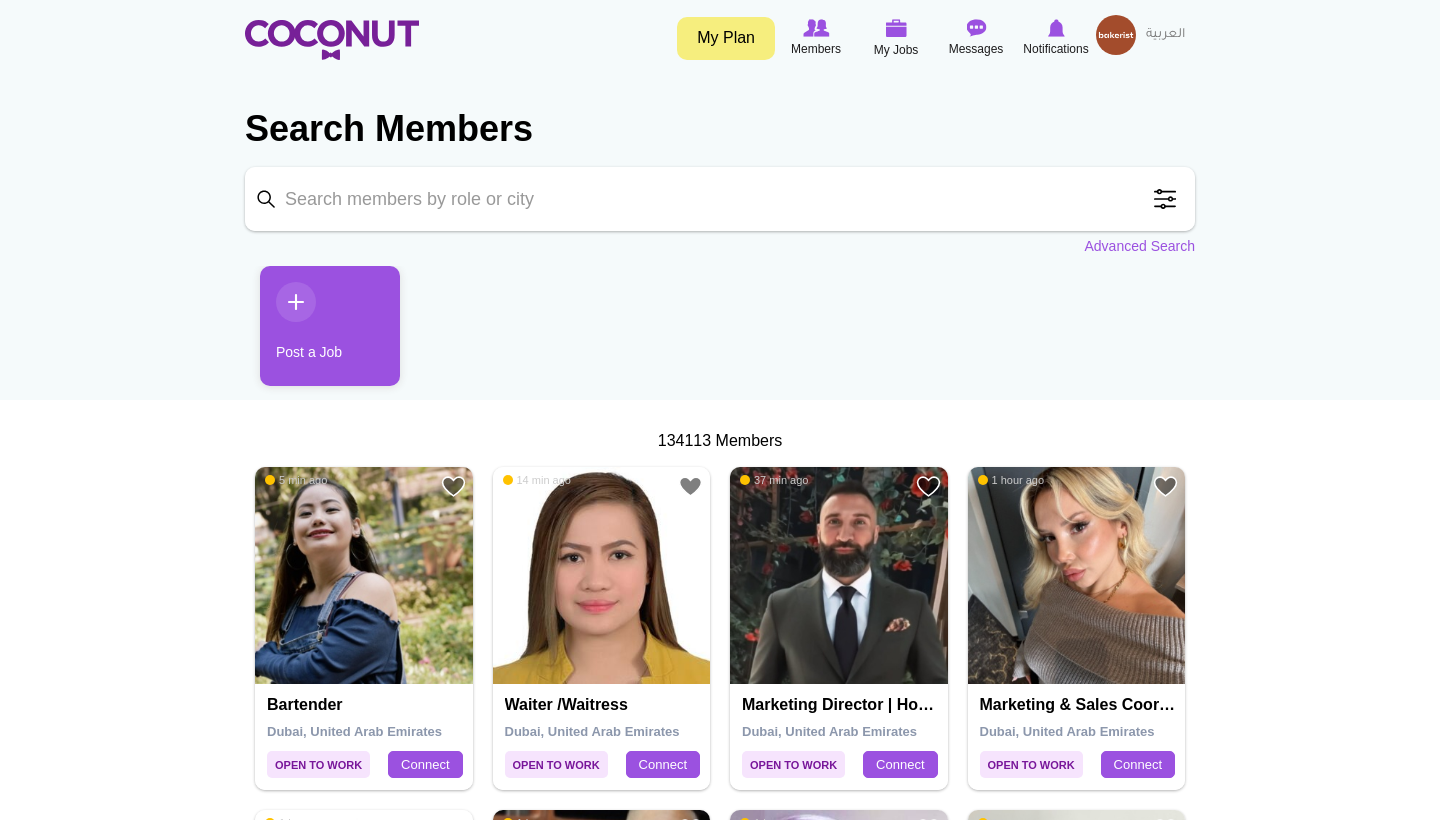 scroll, scrollTop: 0, scrollLeft: 0, axis: both 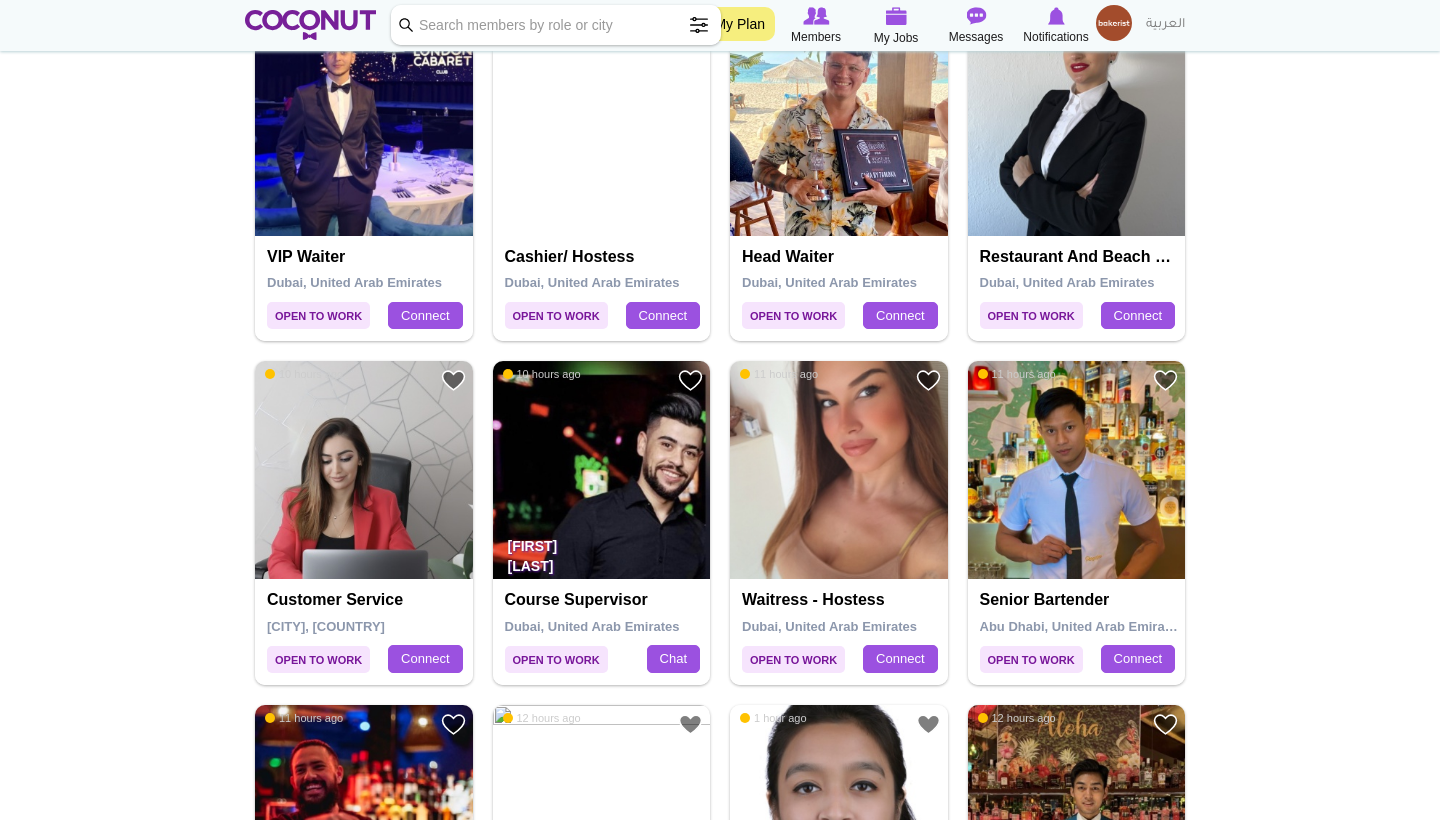 click at bounding box center [839, 470] 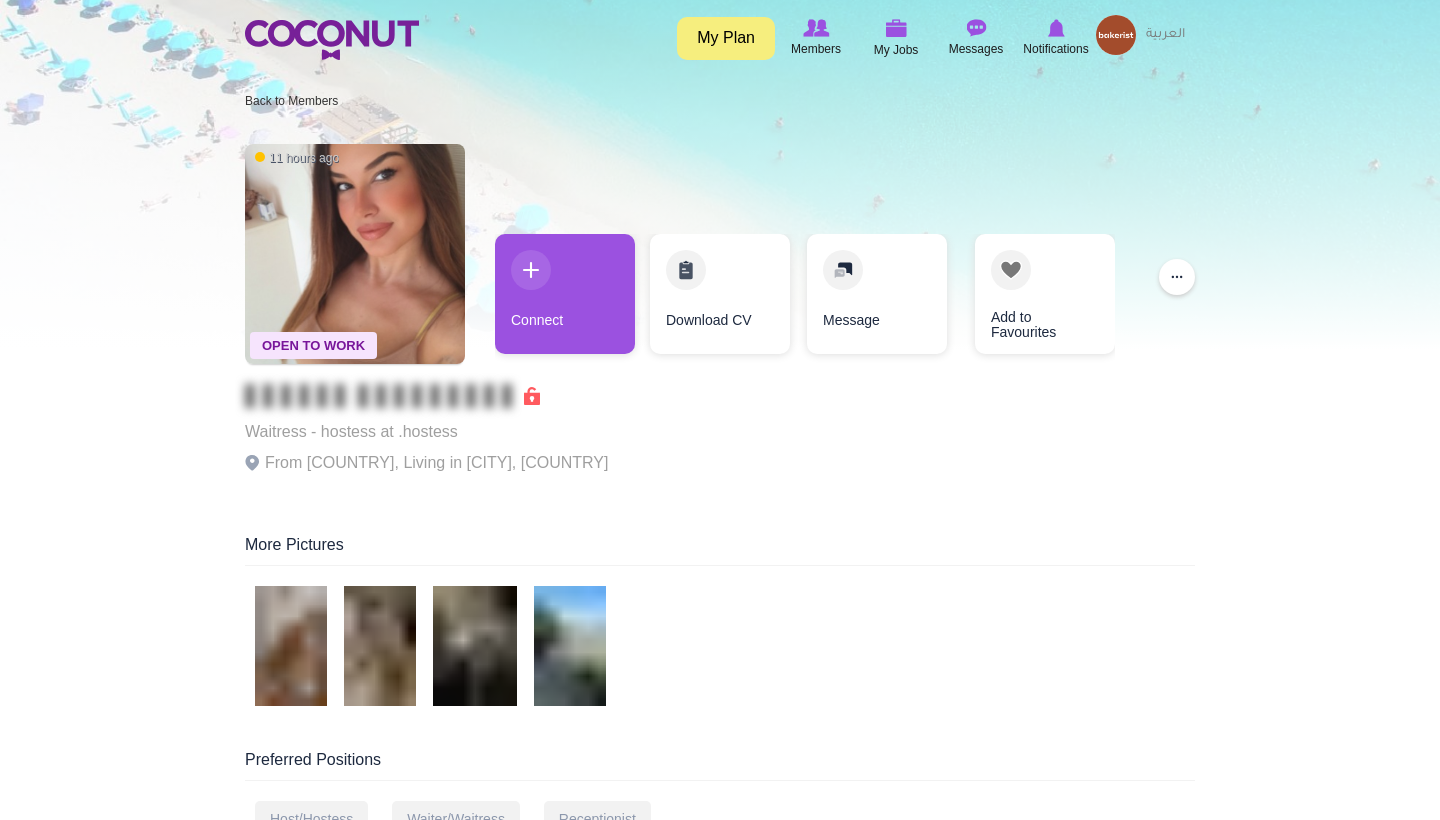 scroll, scrollTop: 0, scrollLeft: 0, axis: both 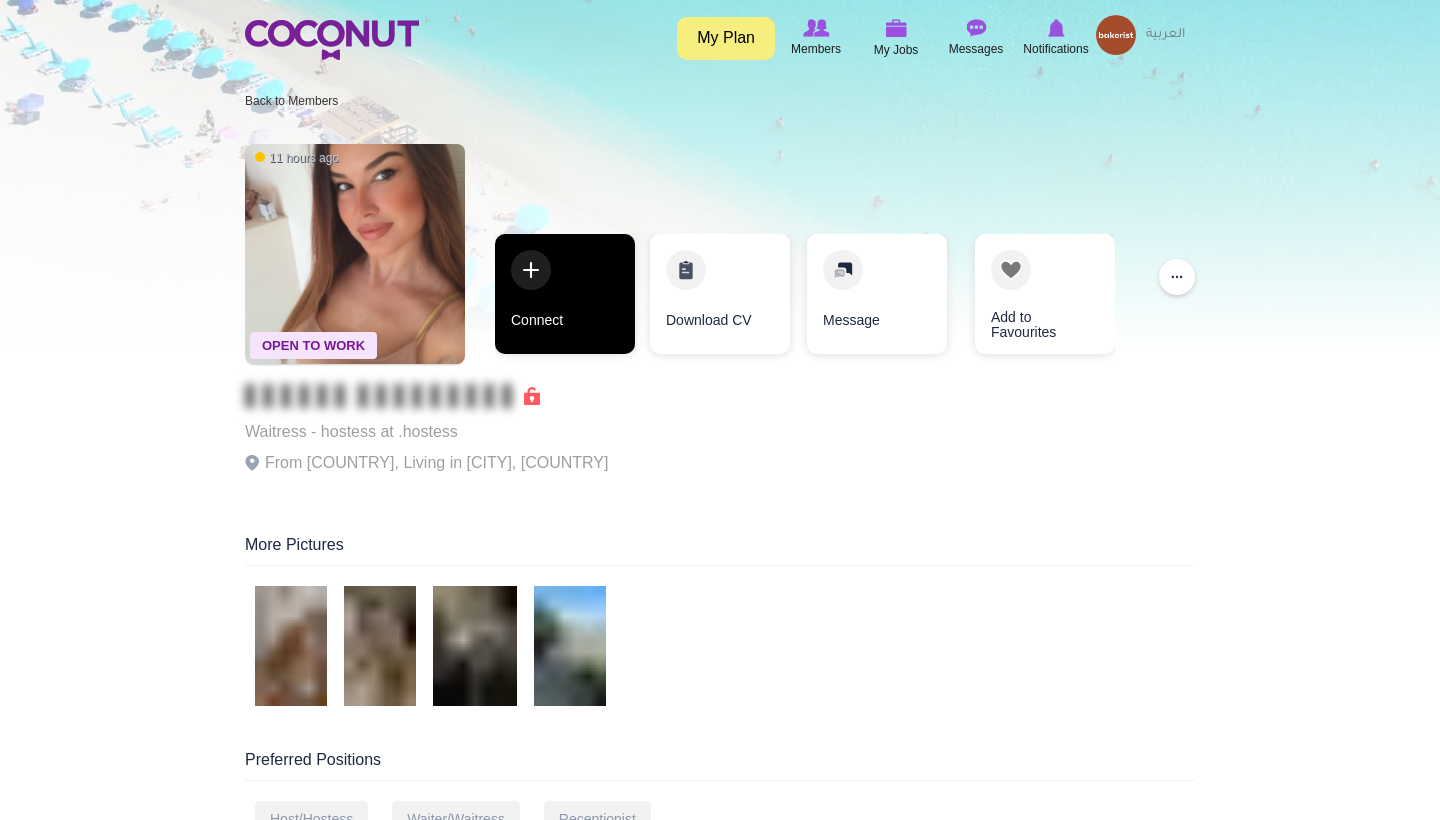 click on "Connect" at bounding box center [565, 294] 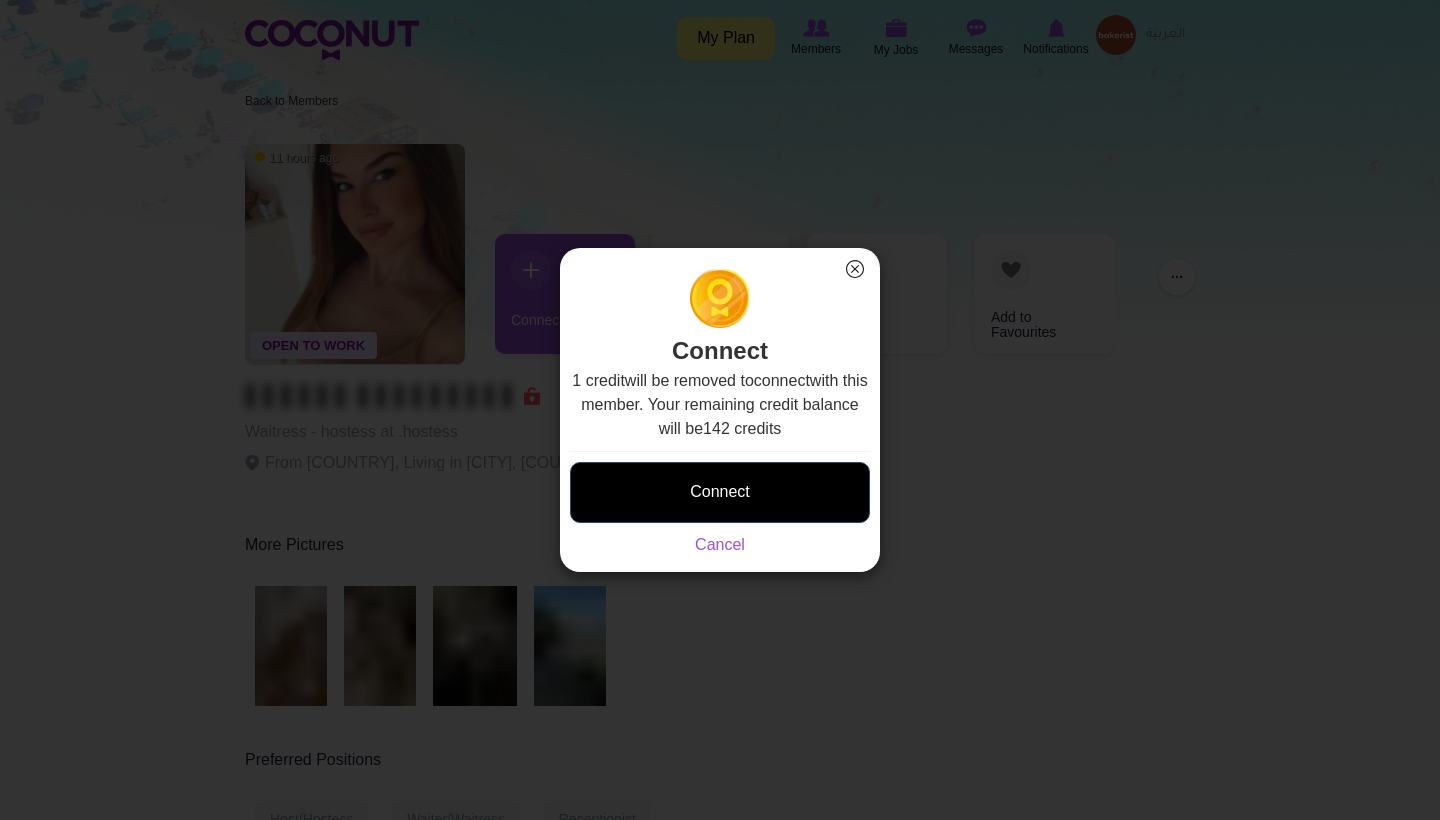 click on "Connect" at bounding box center (720, 492) 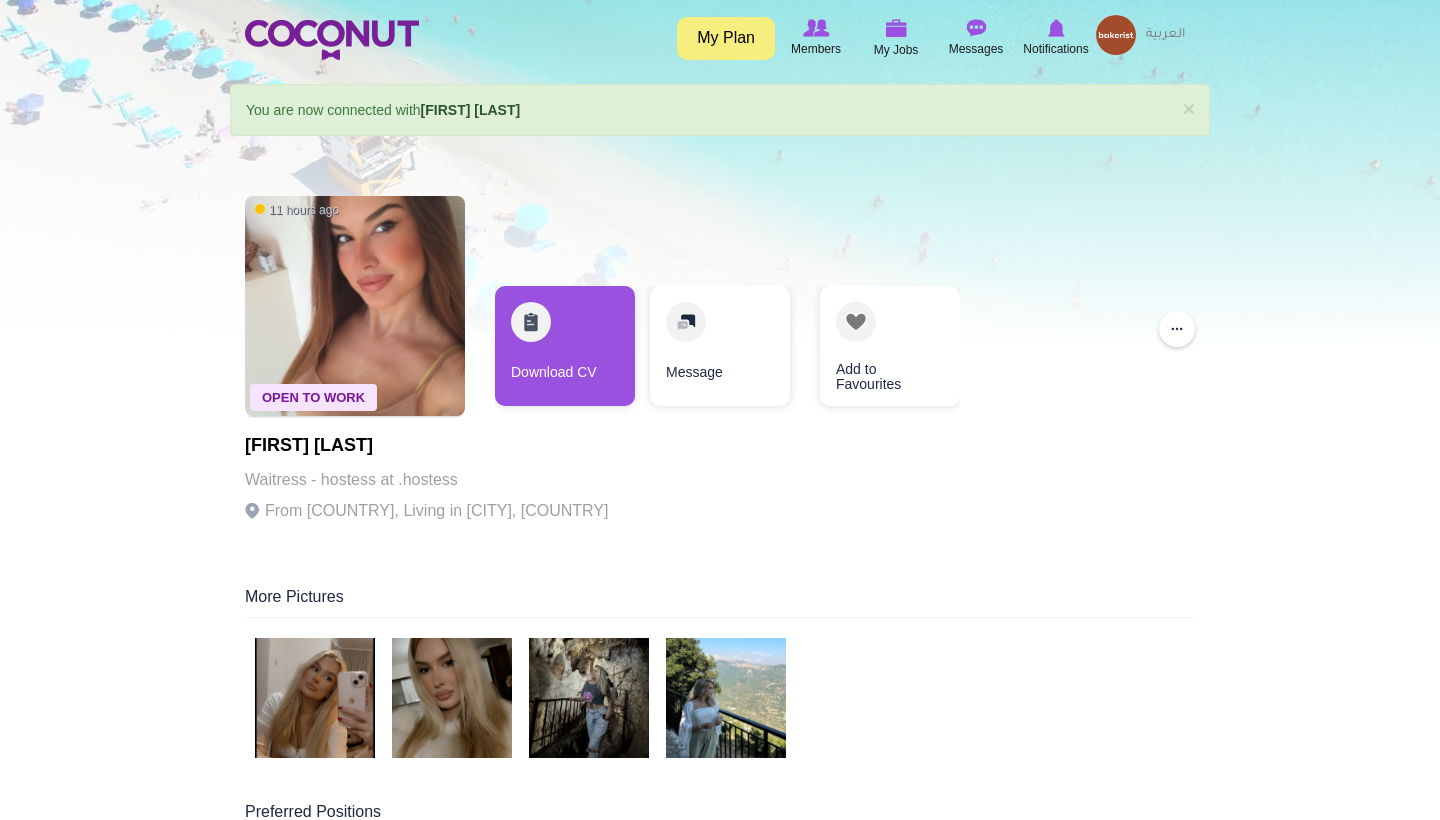 scroll, scrollTop: 0, scrollLeft: 0, axis: both 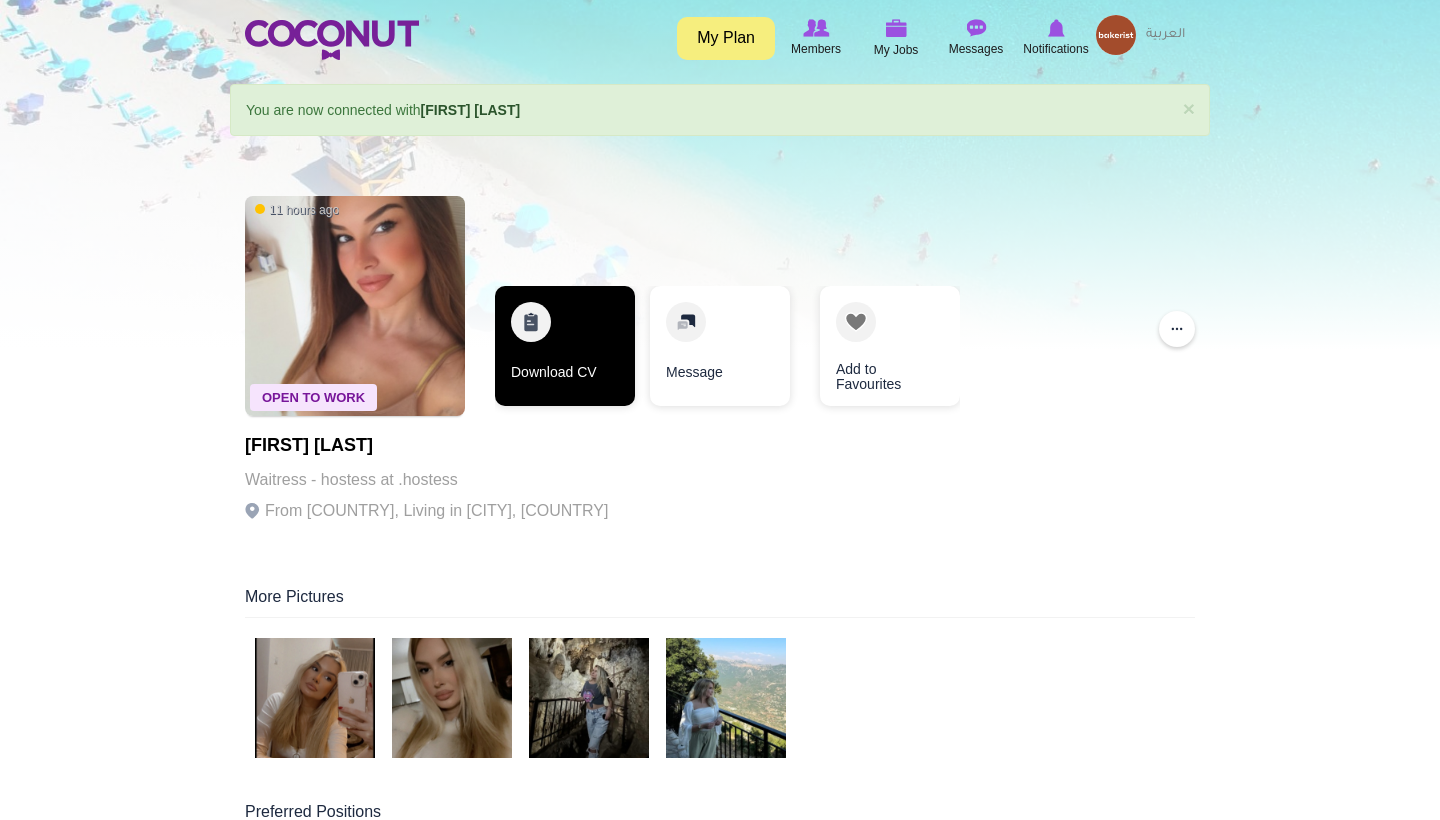 click on "Download CV" at bounding box center [565, 346] 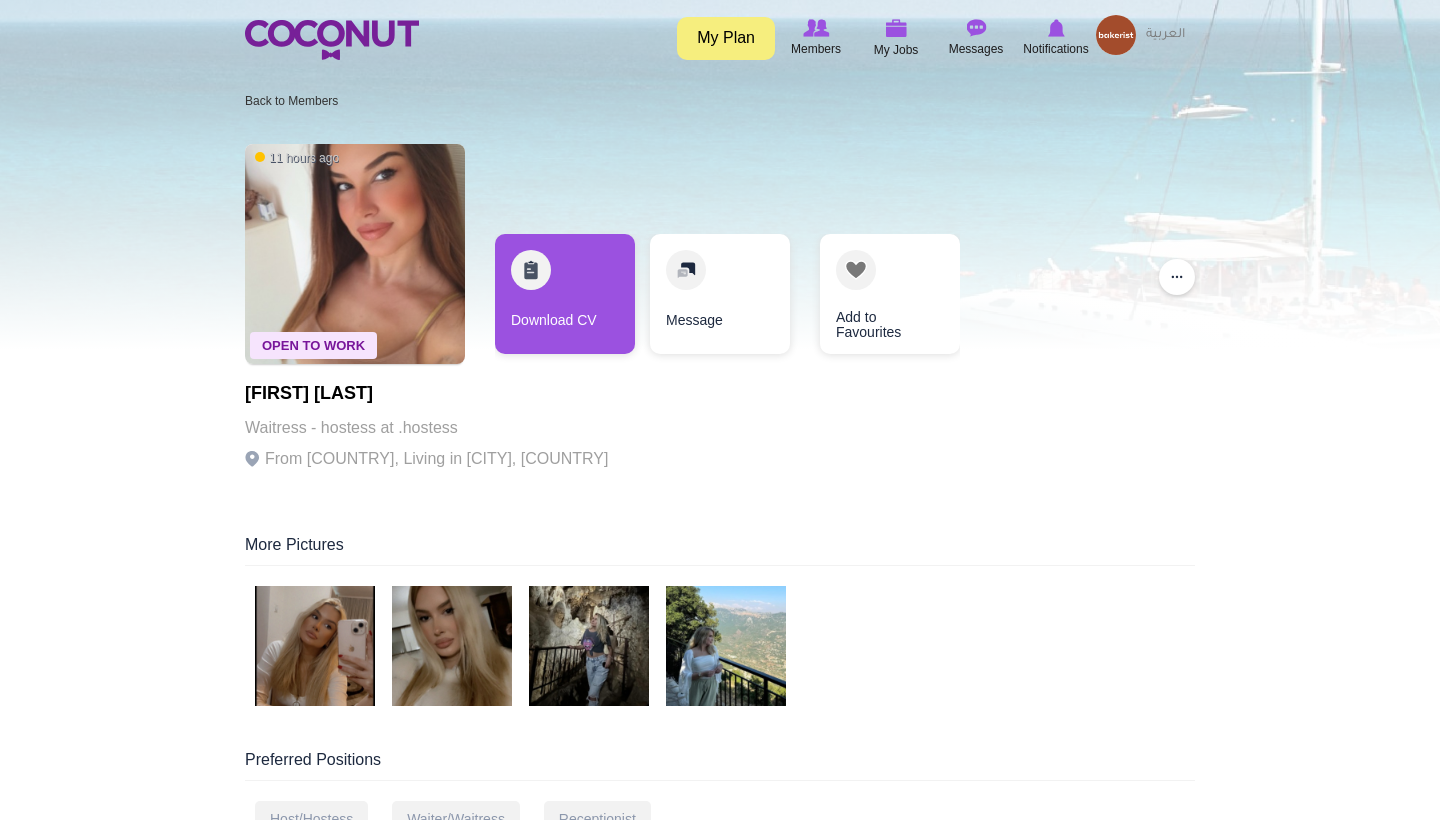 scroll, scrollTop: 0, scrollLeft: 0, axis: both 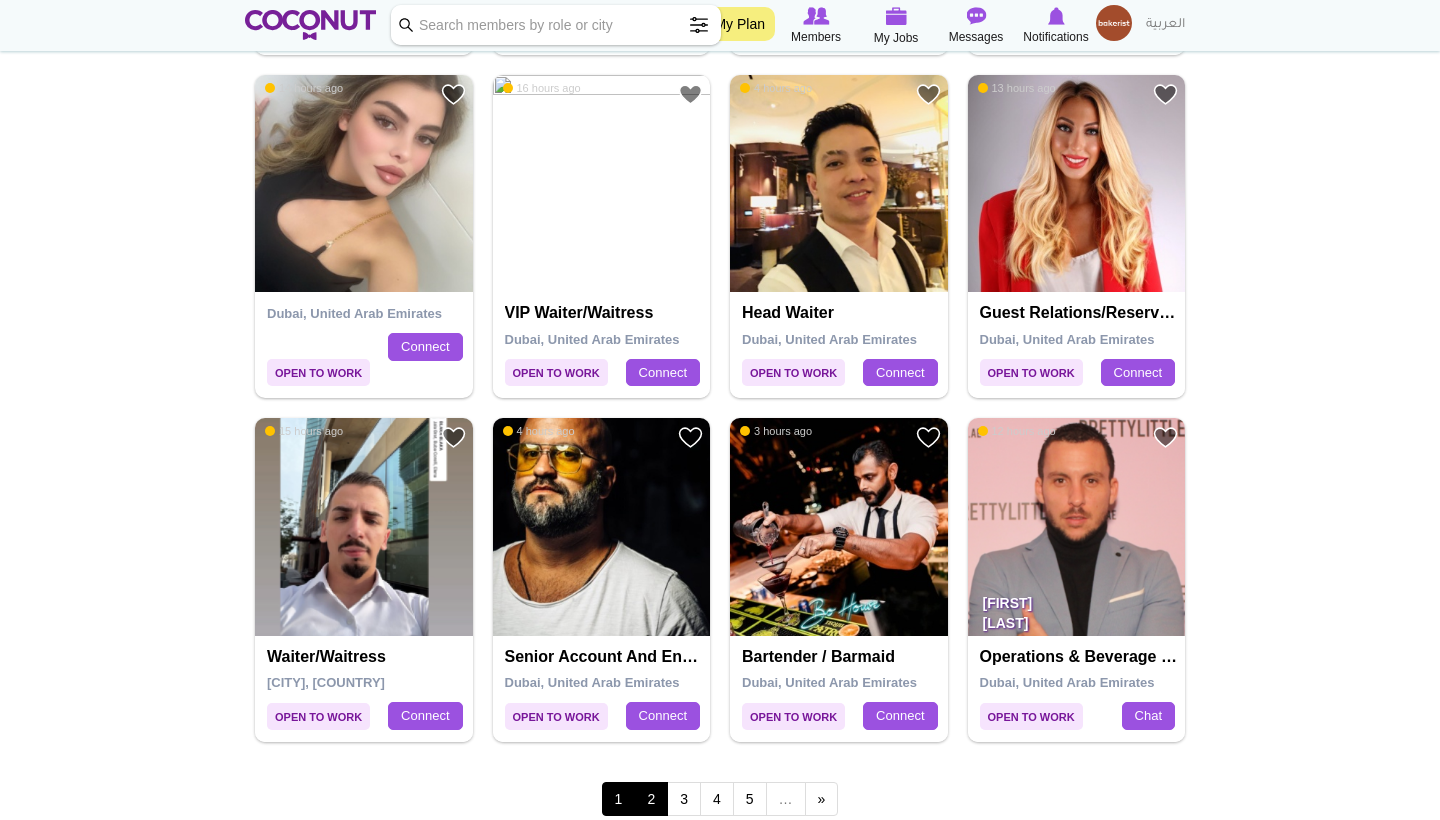 click on "2" at bounding box center (651, 799) 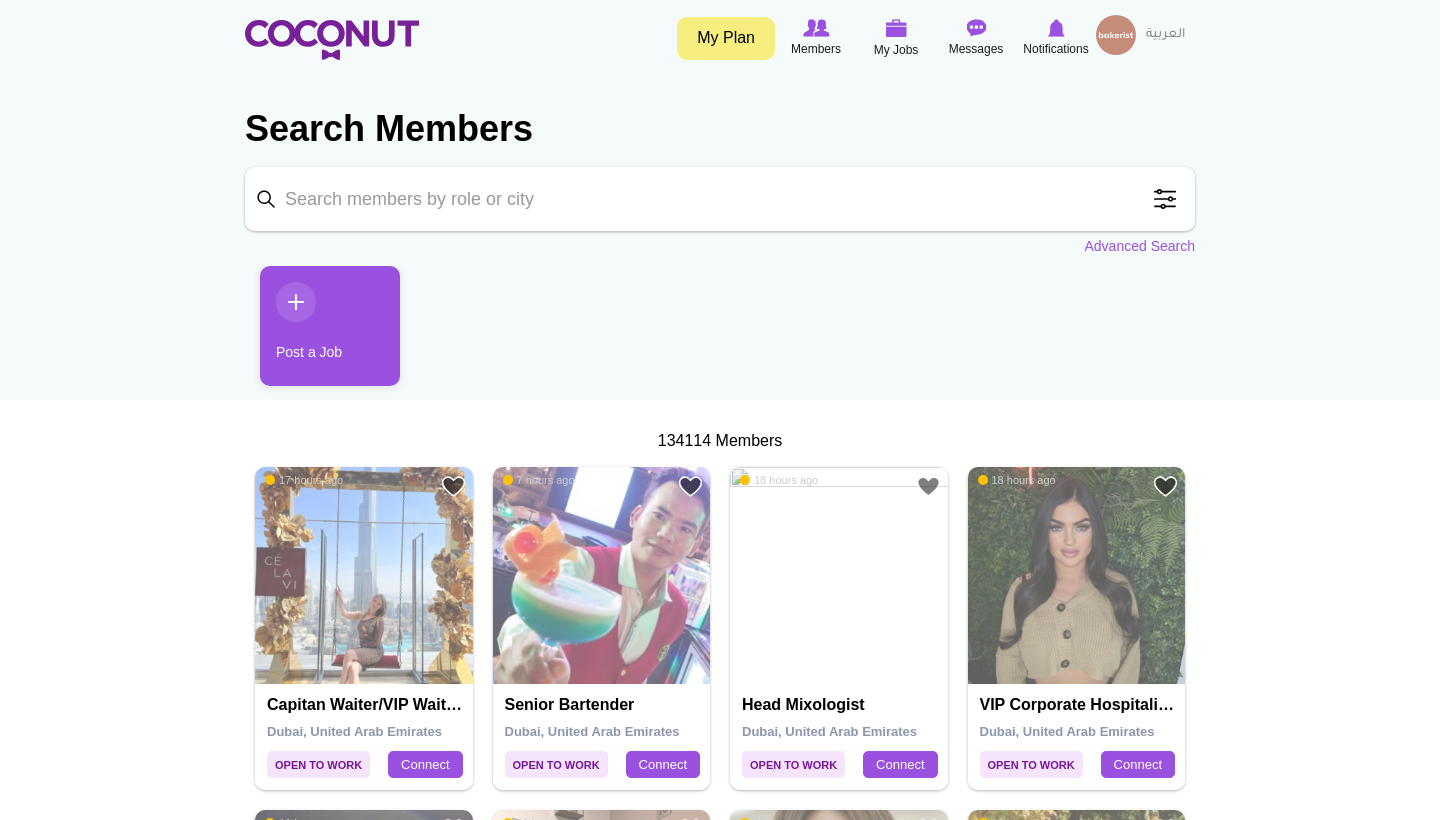 scroll, scrollTop: 0, scrollLeft: 0, axis: both 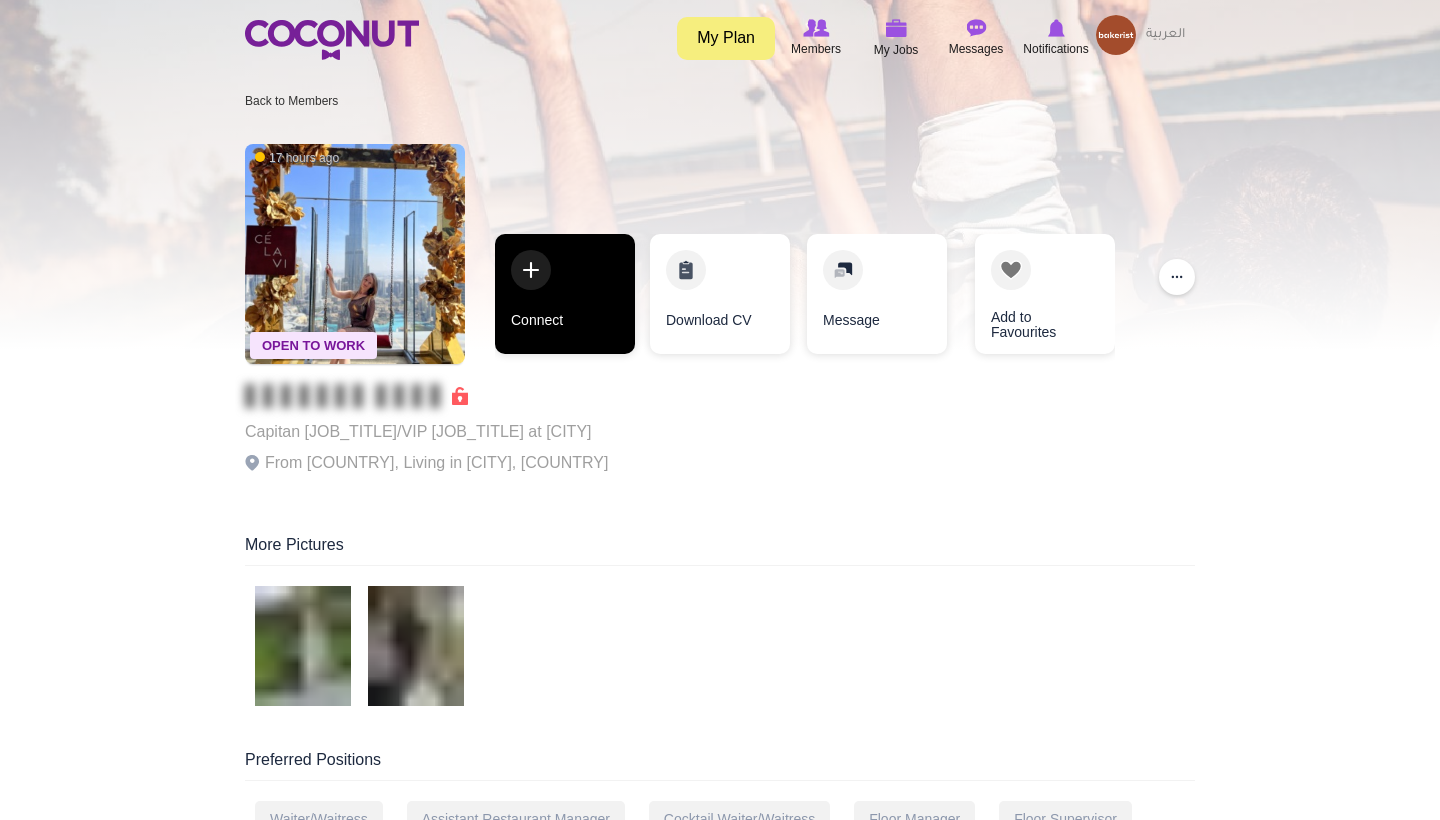 click on "Connect" at bounding box center [565, 294] 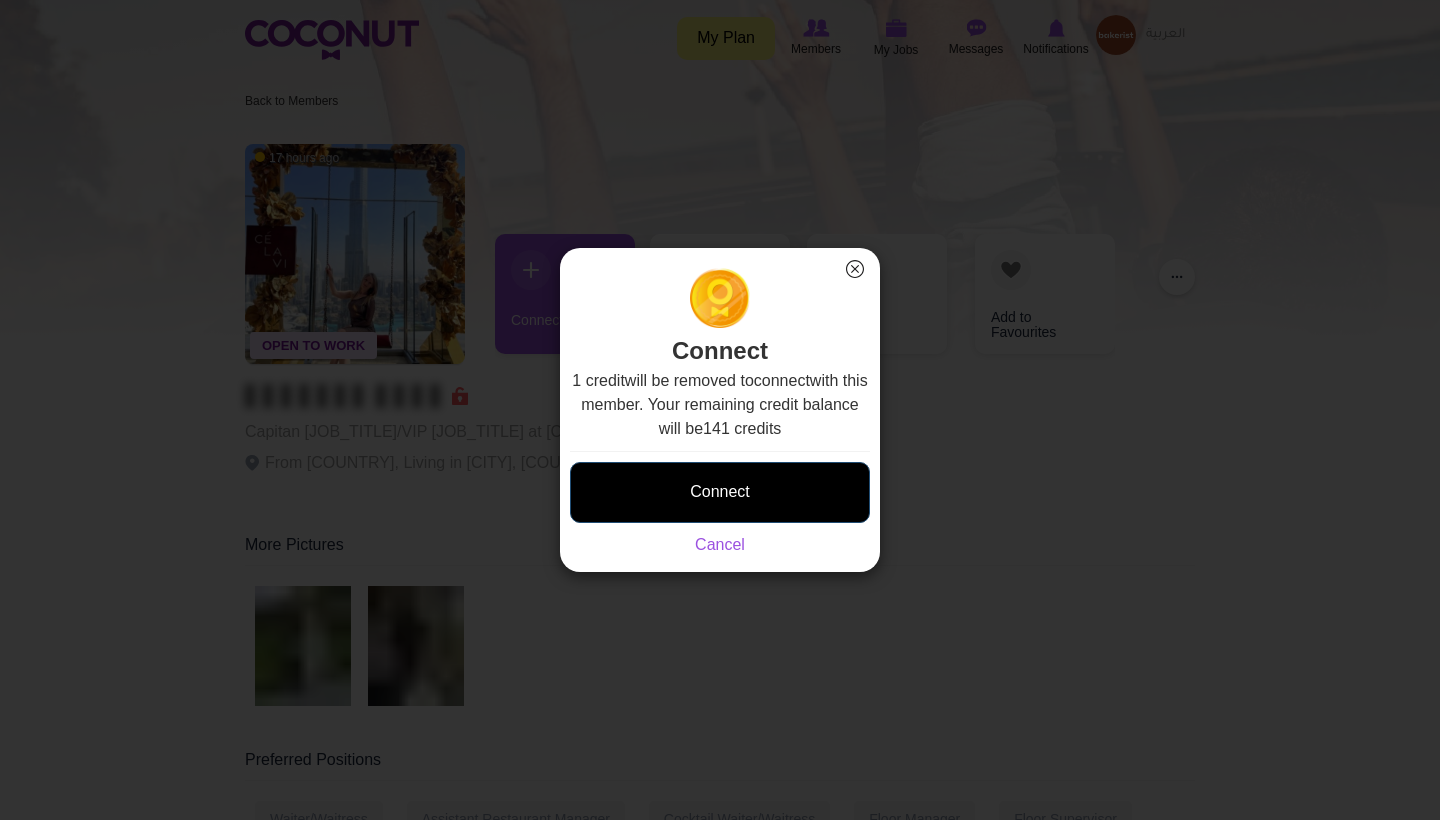click on "Connect" at bounding box center (720, 492) 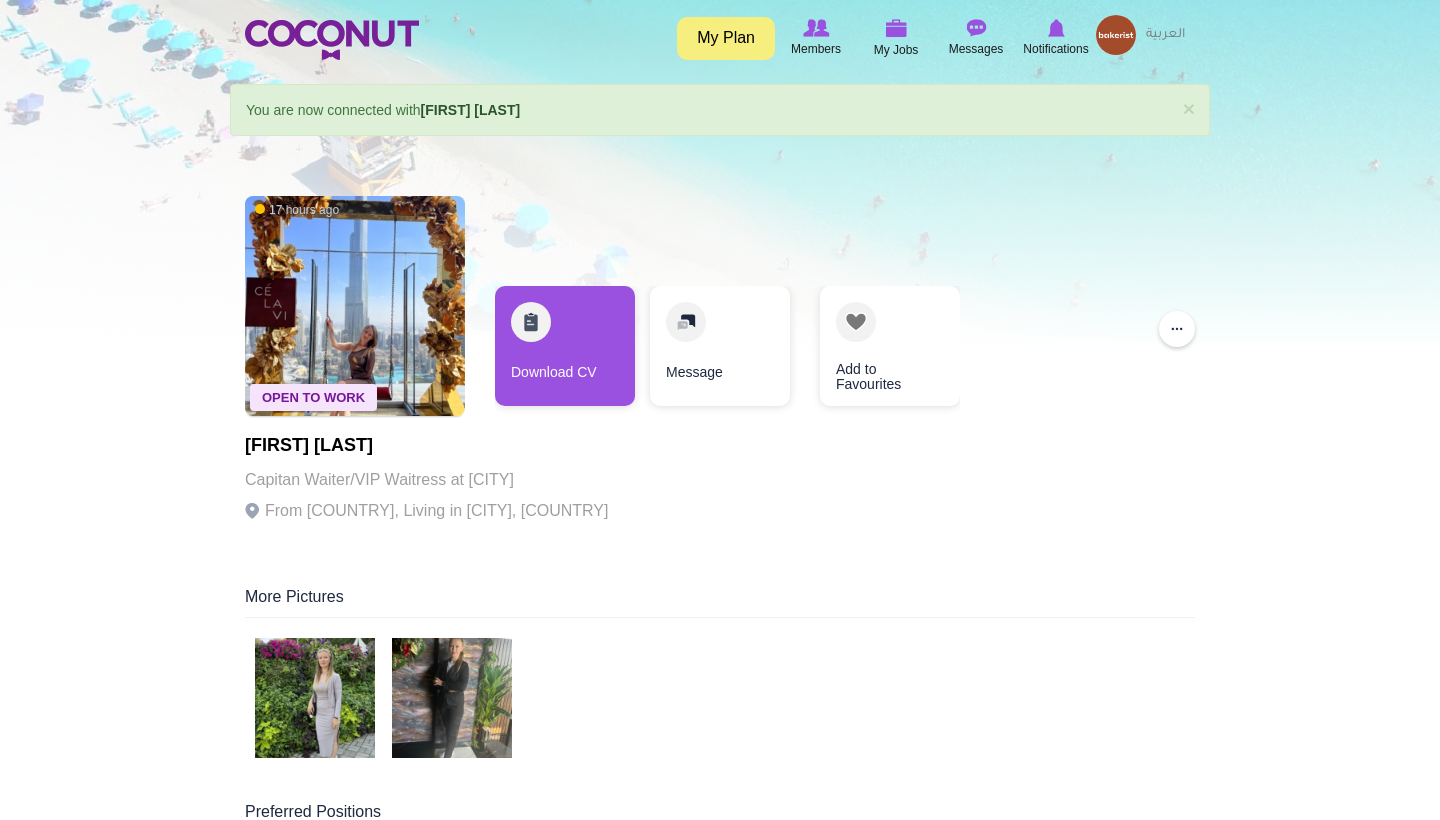 scroll, scrollTop: 0, scrollLeft: 0, axis: both 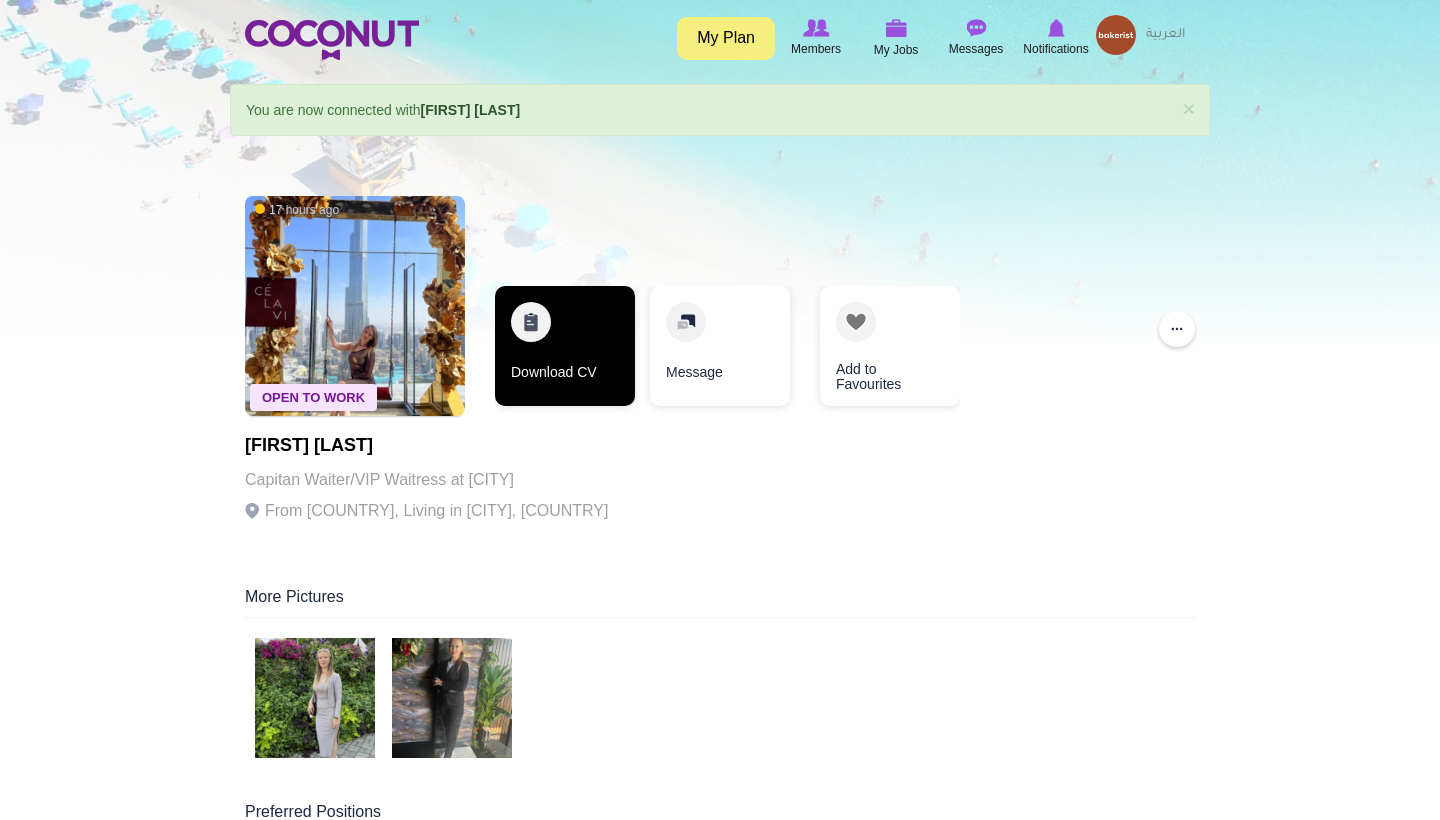 click on "Download CV" at bounding box center (565, 346) 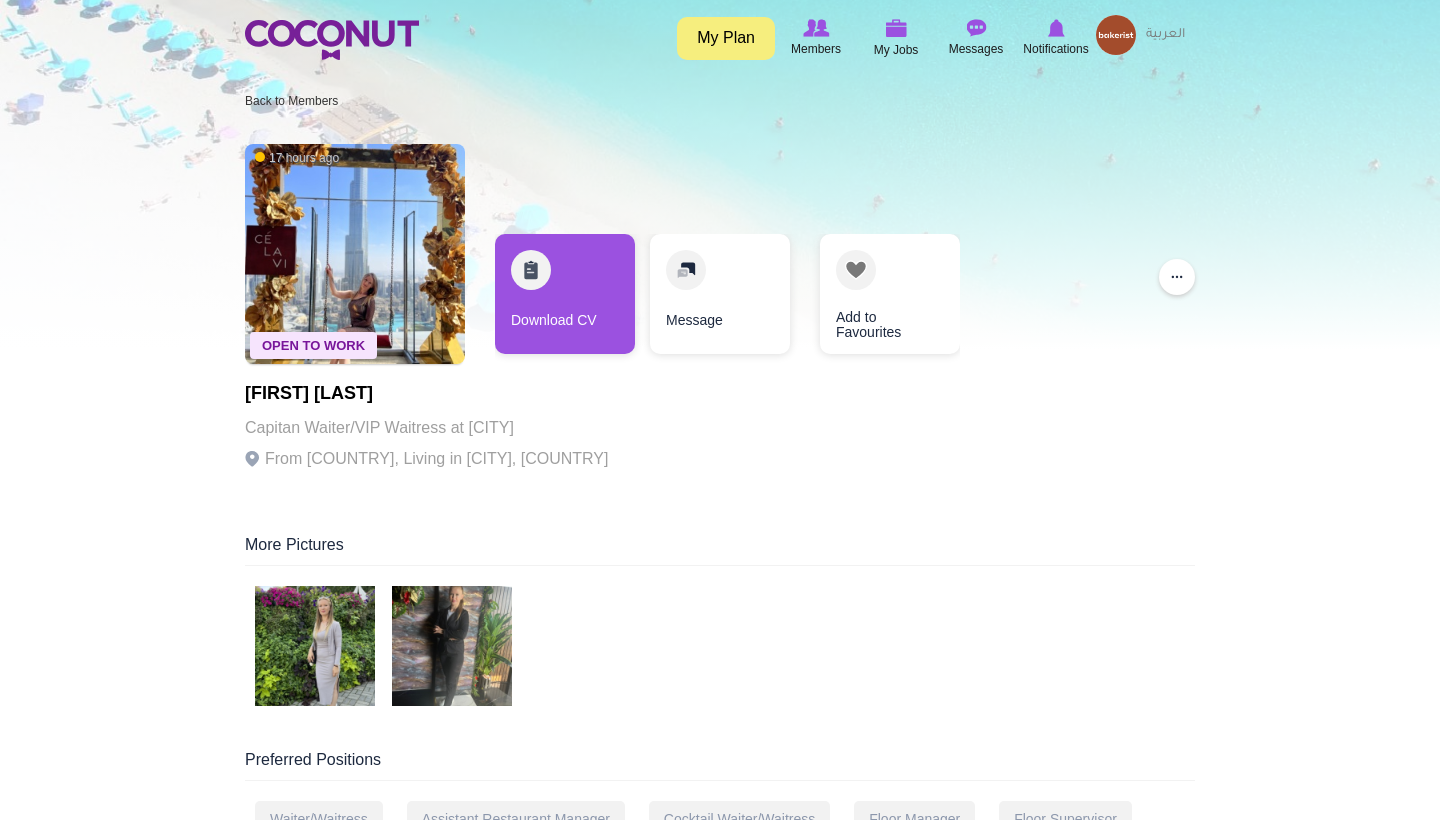 scroll, scrollTop: 0, scrollLeft: 0, axis: both 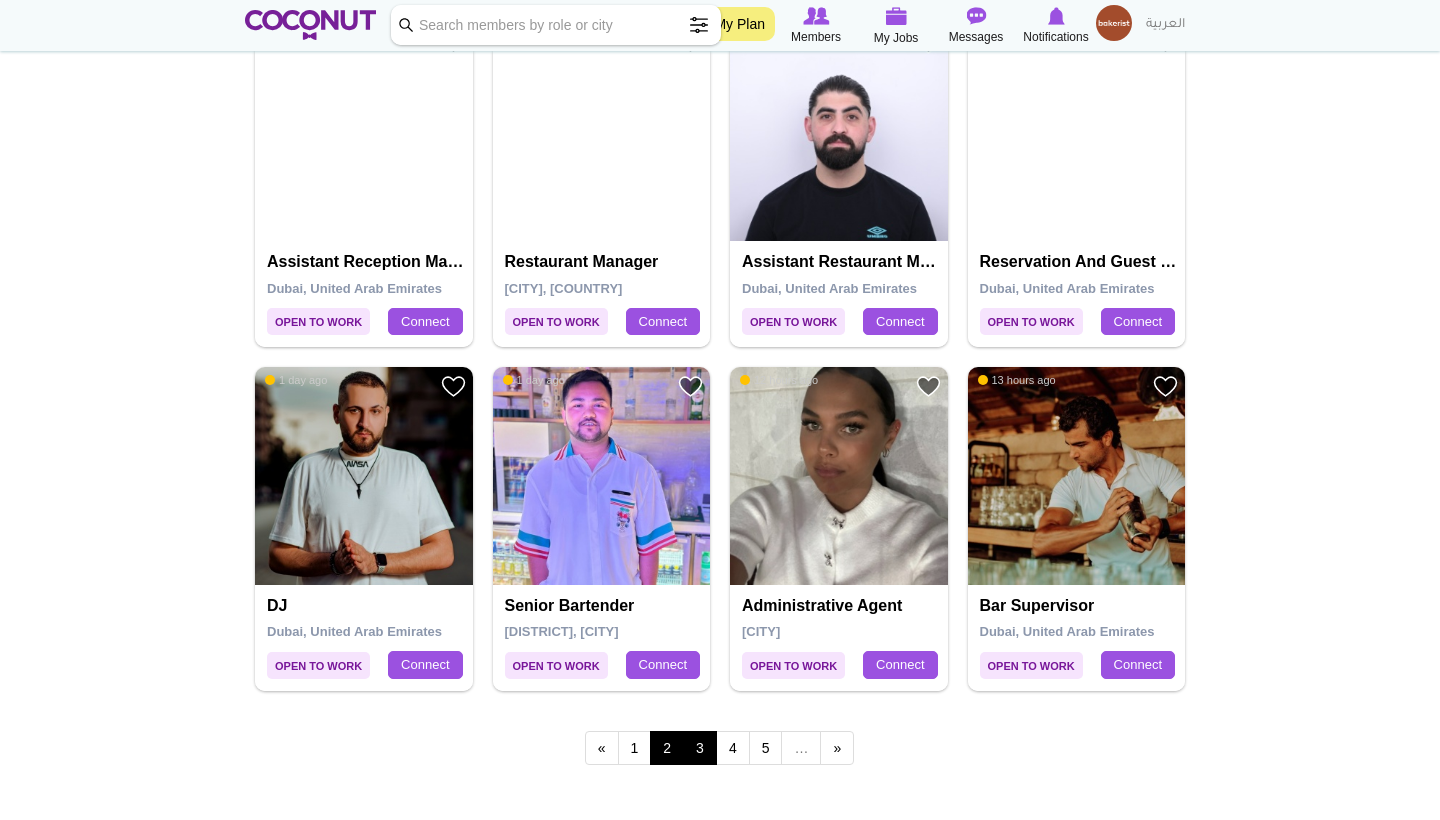 click on "3" at bounding box center [700, 748] 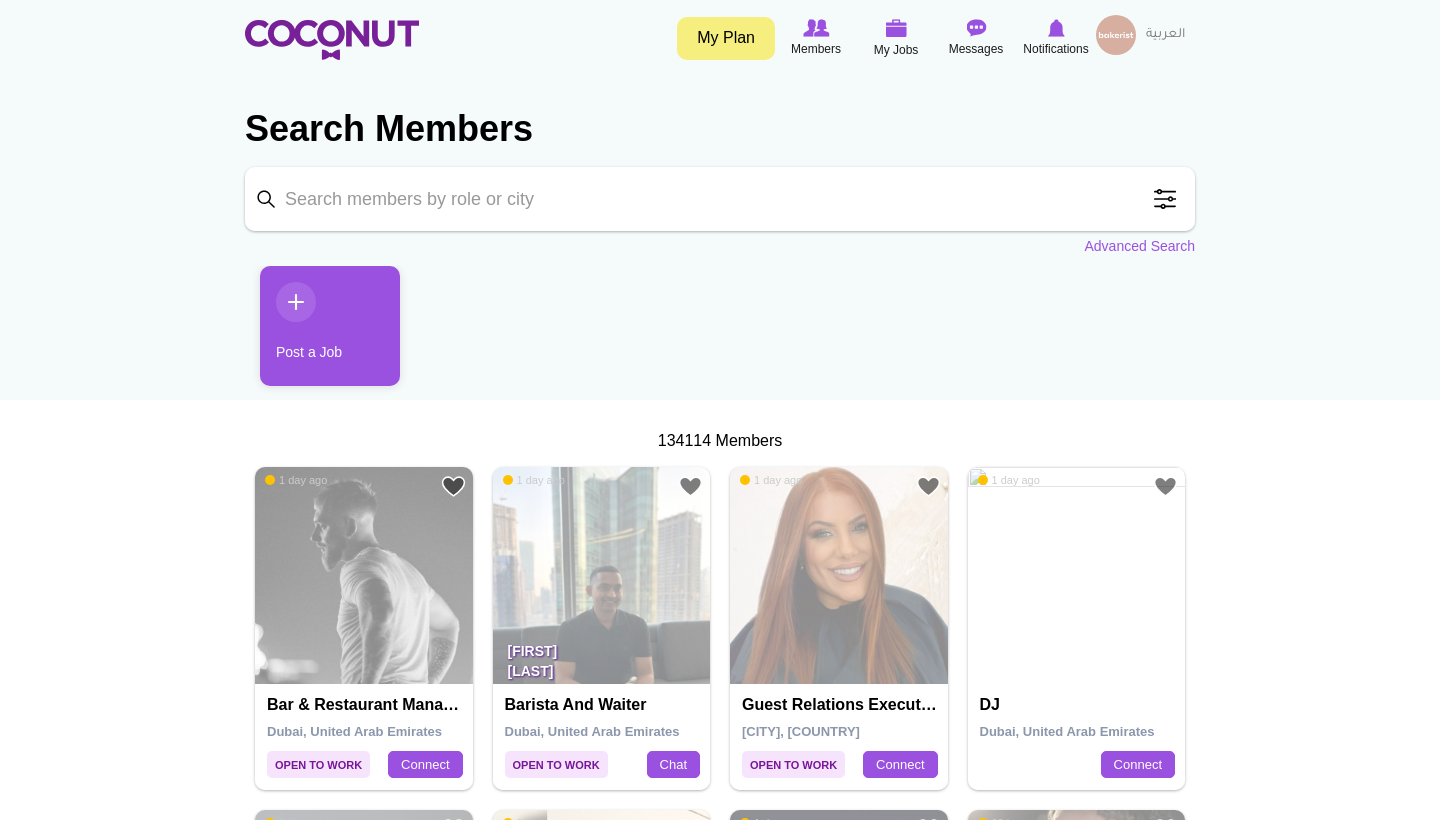 scroll, scrollTop: 0, scrollLeft: 0, axis: both 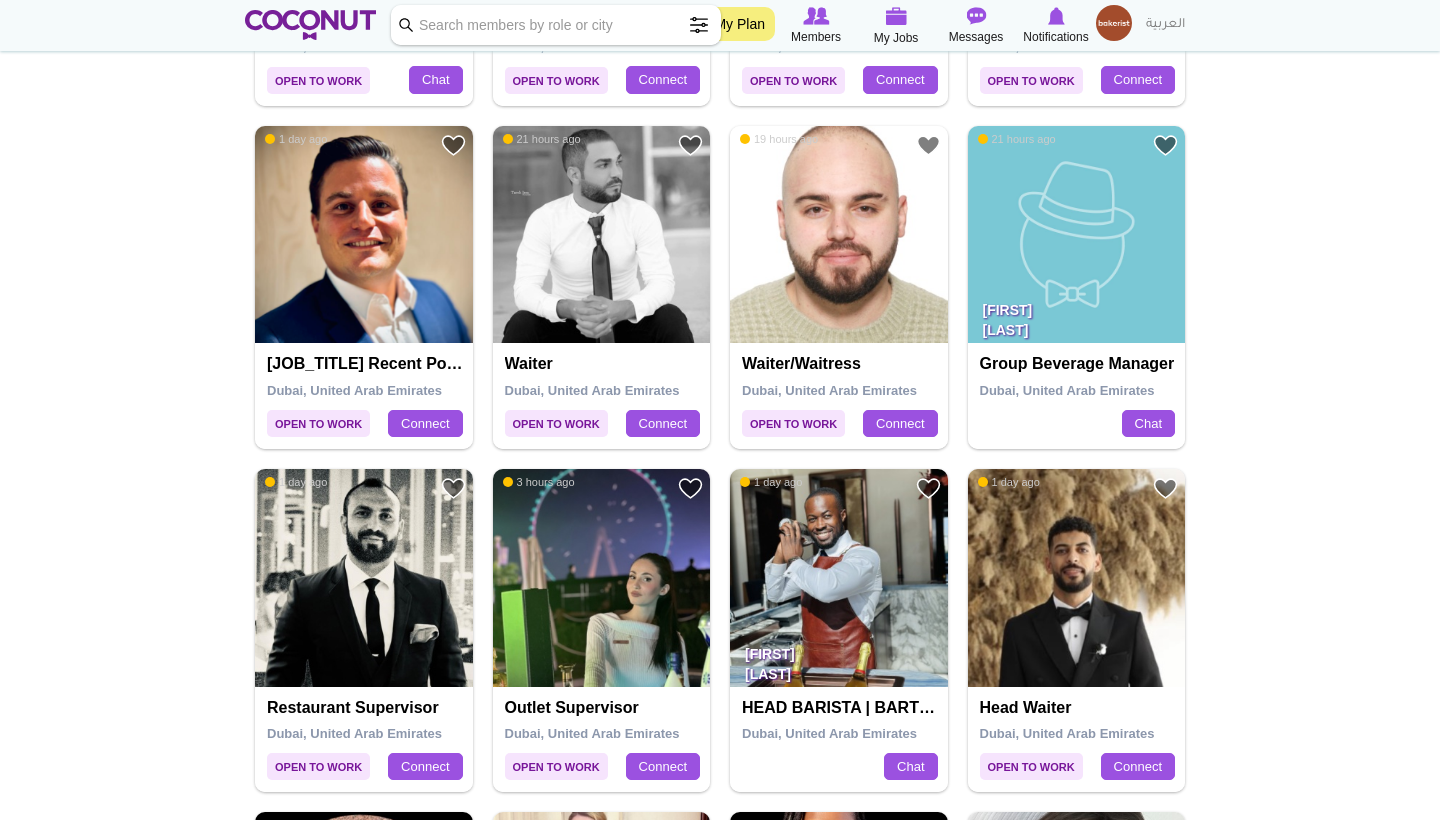 click at bounding box center [602, 578] 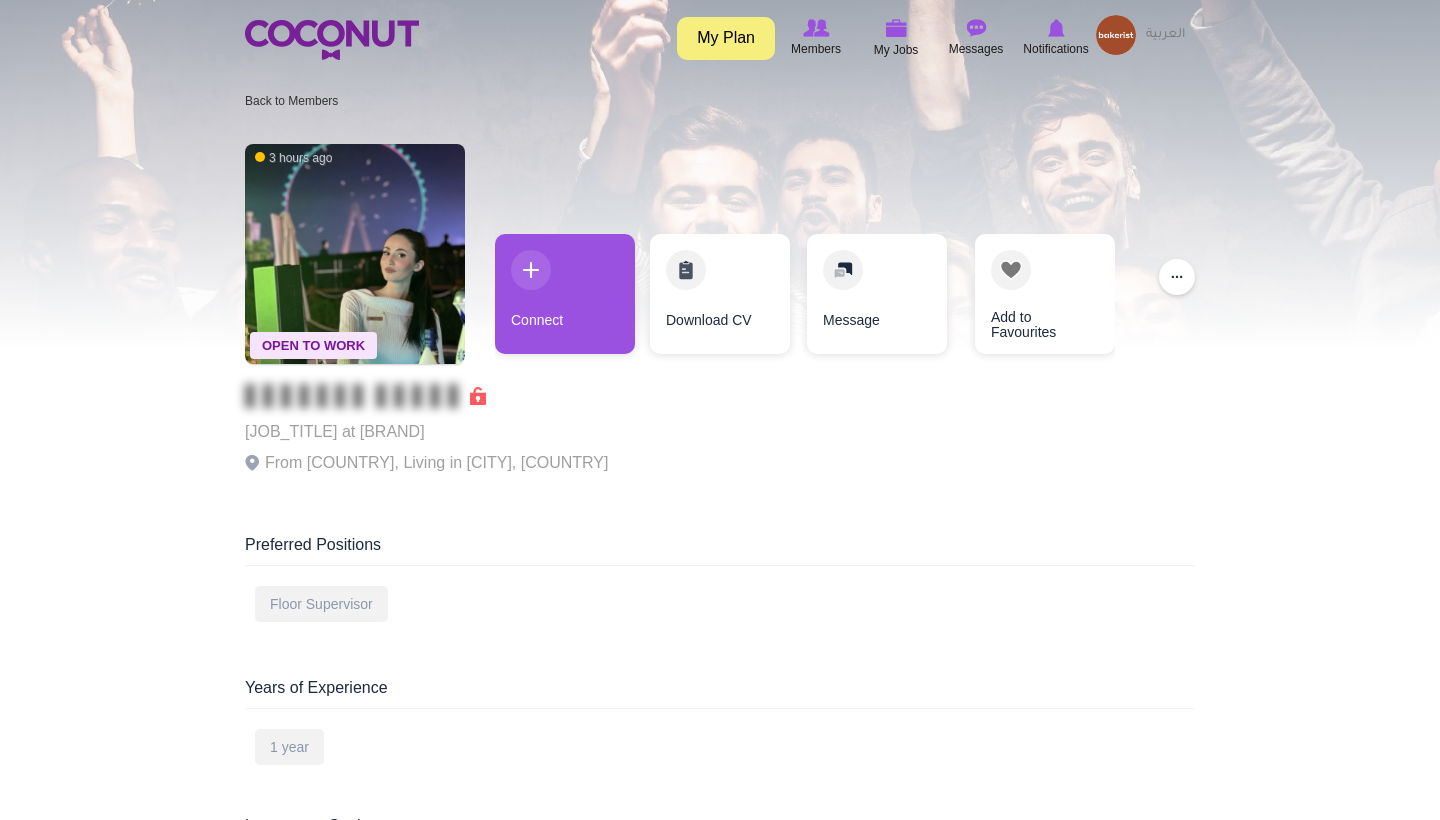 scroll, scrollTop: 0, scrollLeft: 0, axis: both 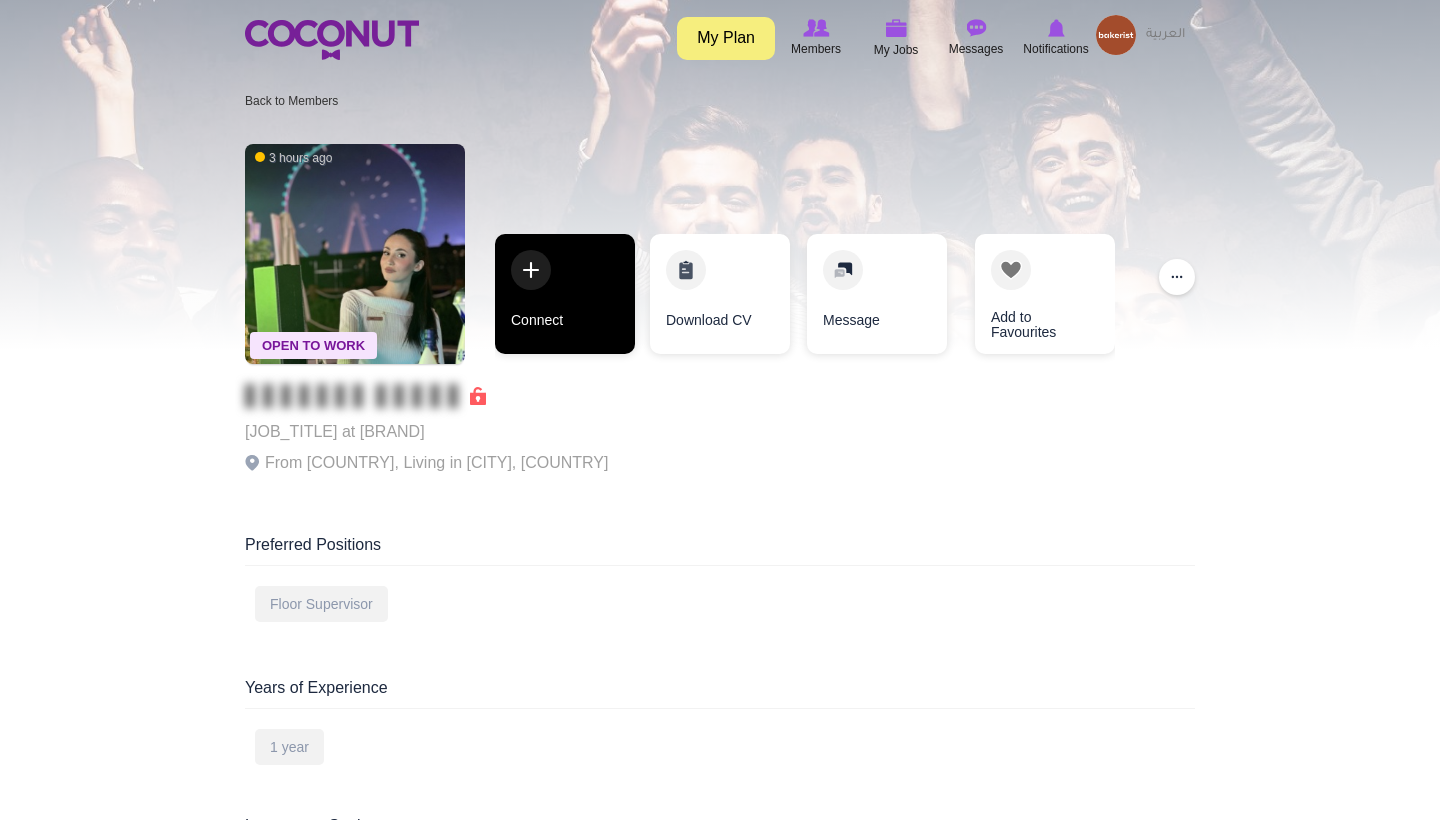click on "Connect" at bounding box center (565, 294) 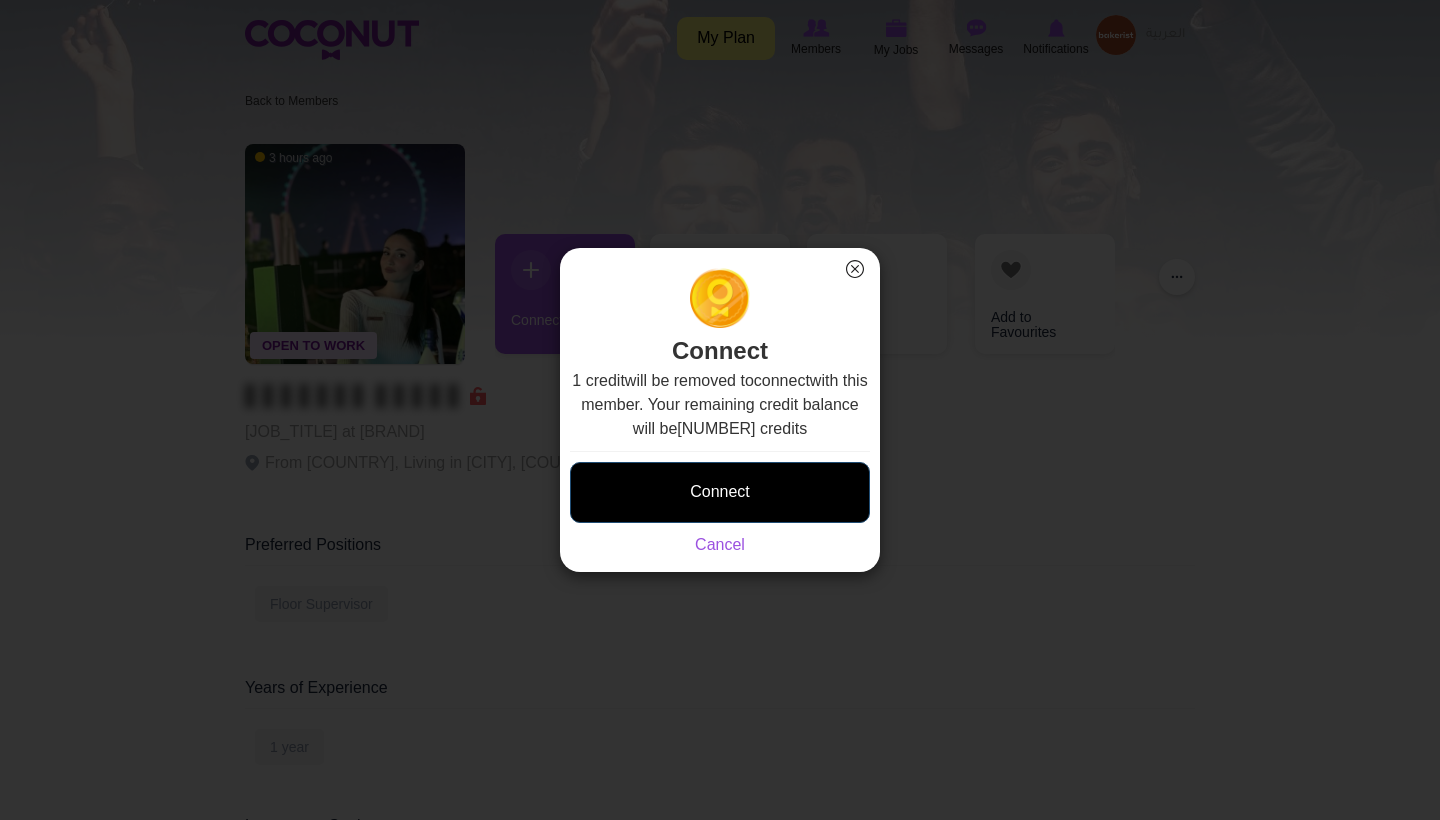 click on "Connect" at bounding box center [720, 492] 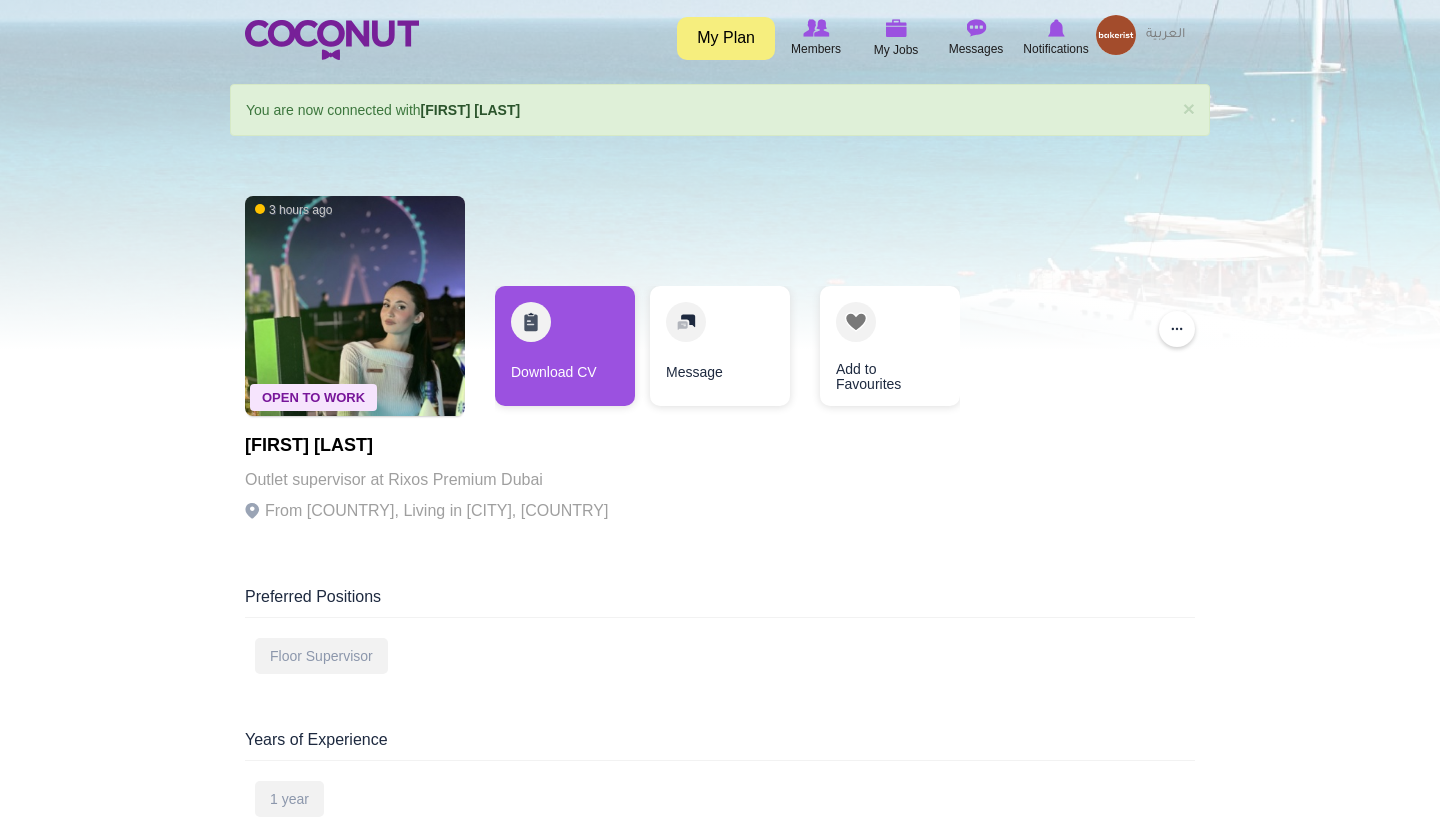 scroll, scrollTop: 0, scrollLeft: 0, axis: both 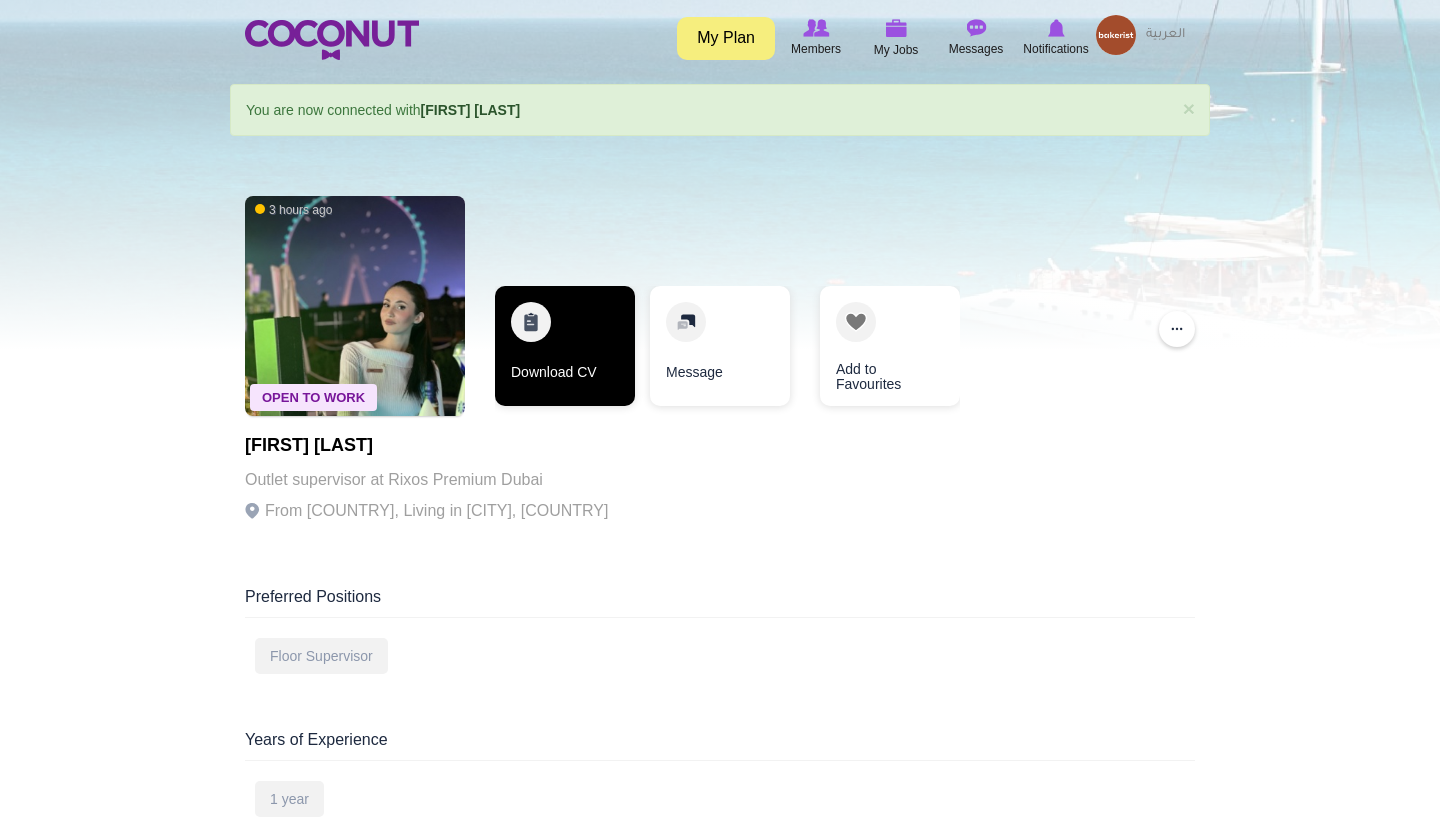 click on "Download CV" at bounding box center [565, 346] 